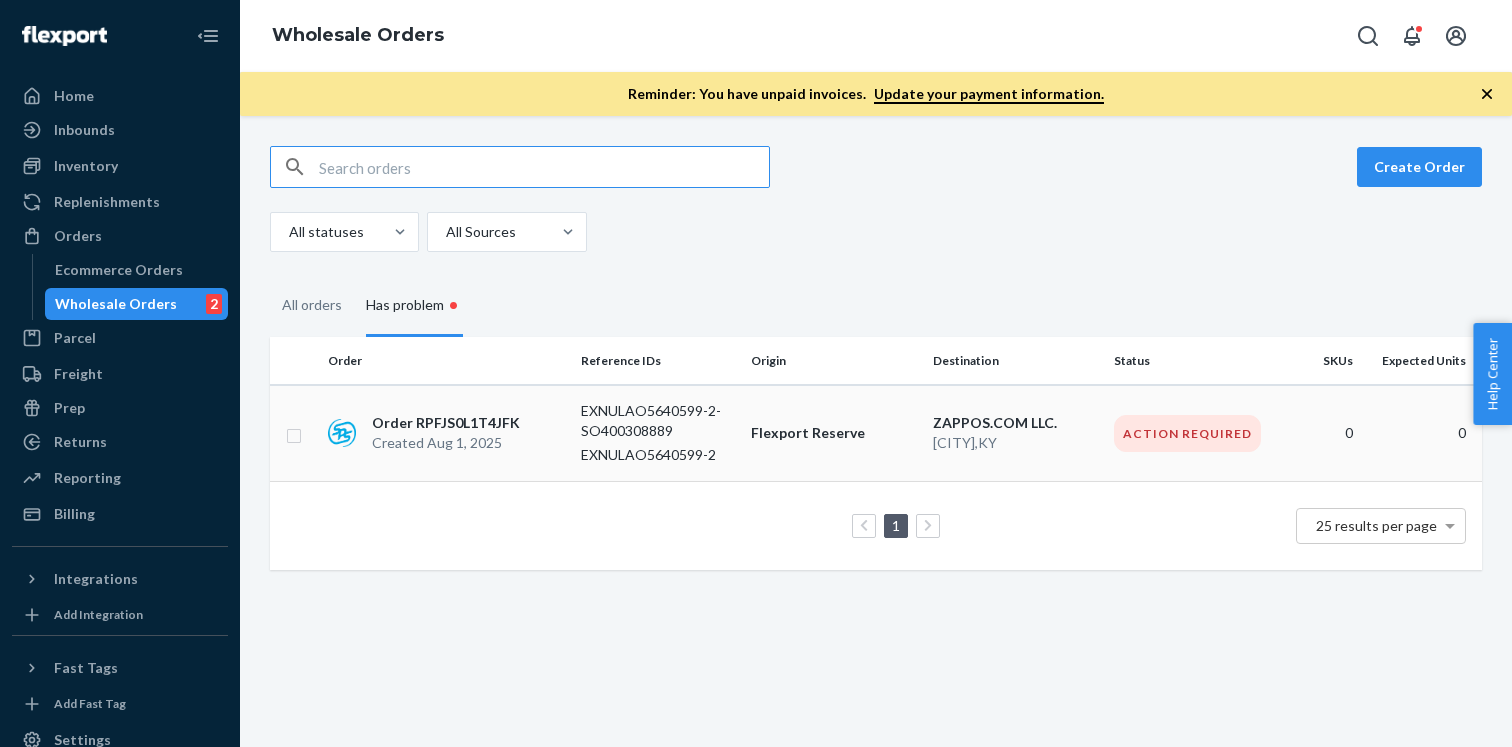 scroll, scrollTop: 0, scrollLeft: 0, axis: both 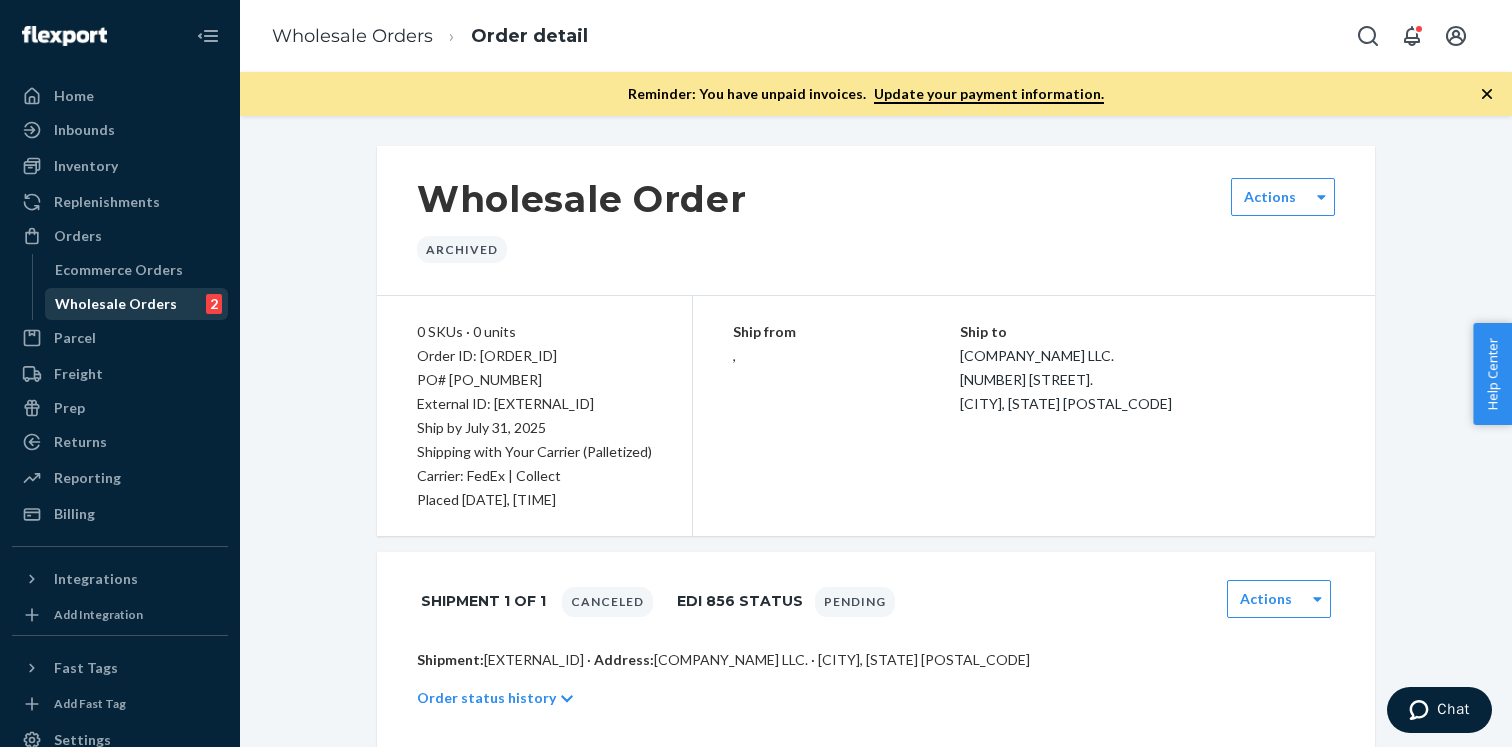 click on "Wholesale Orders" at bounding box center (116, 304) 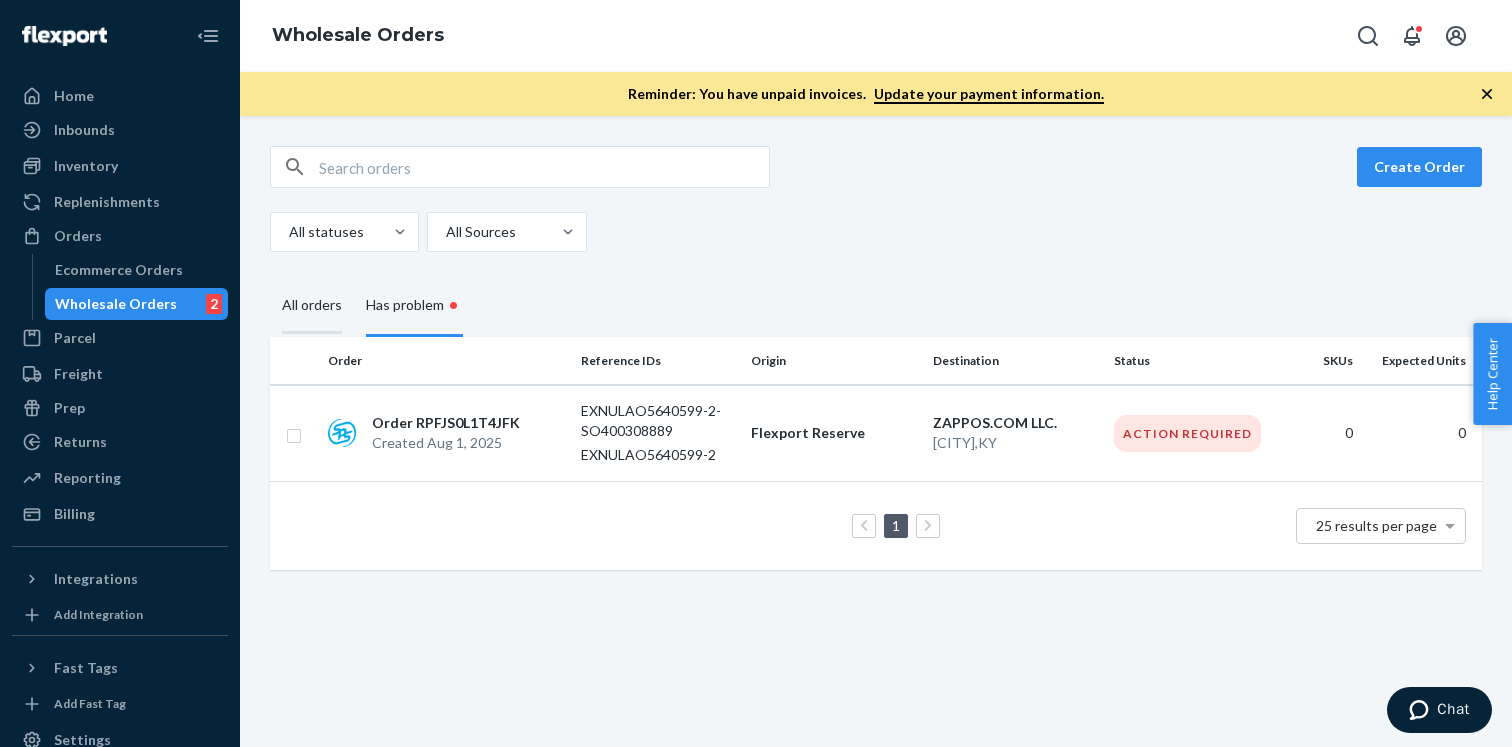 click on "All orders" at bounding box center [312, 306] 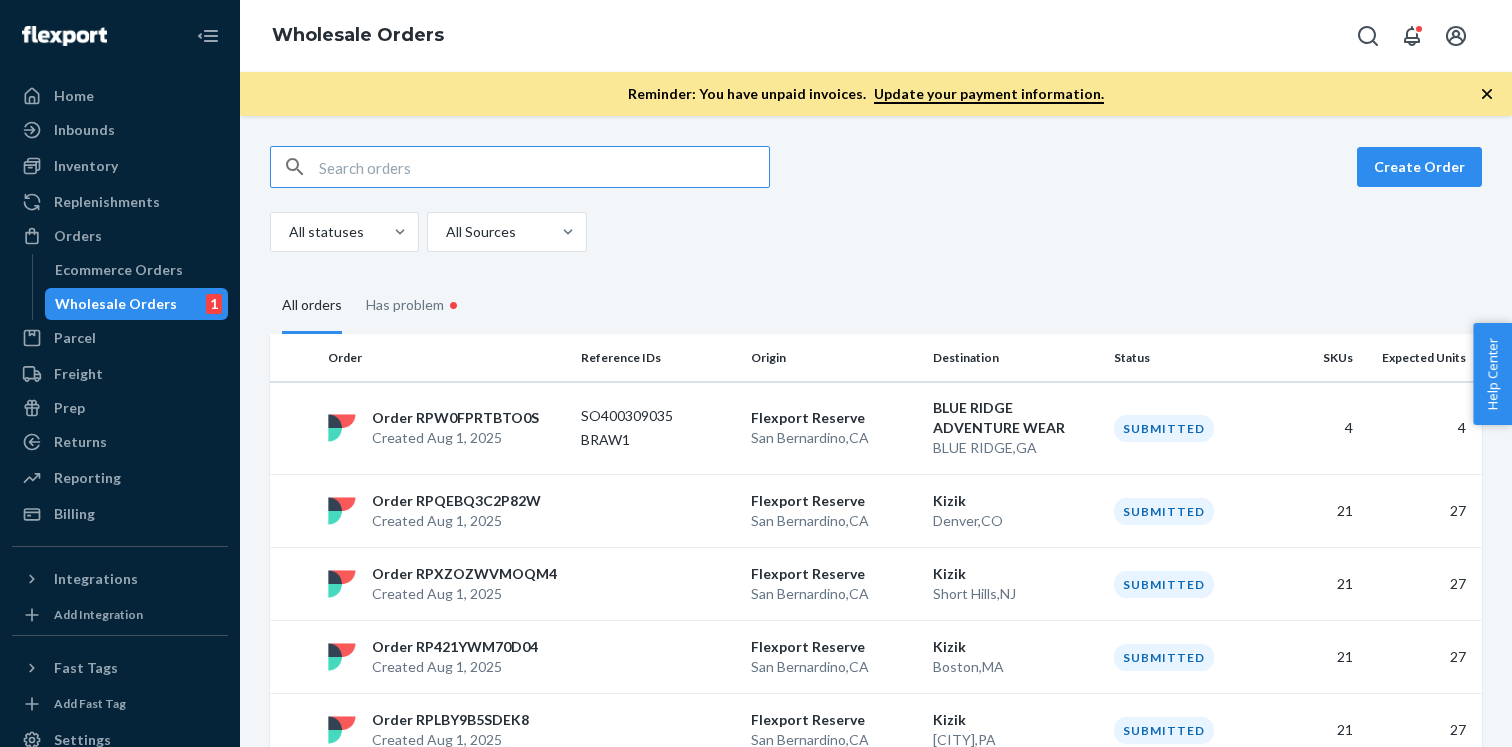 scroll, scrollTop: 0, scrollLeft: 0, axis: both 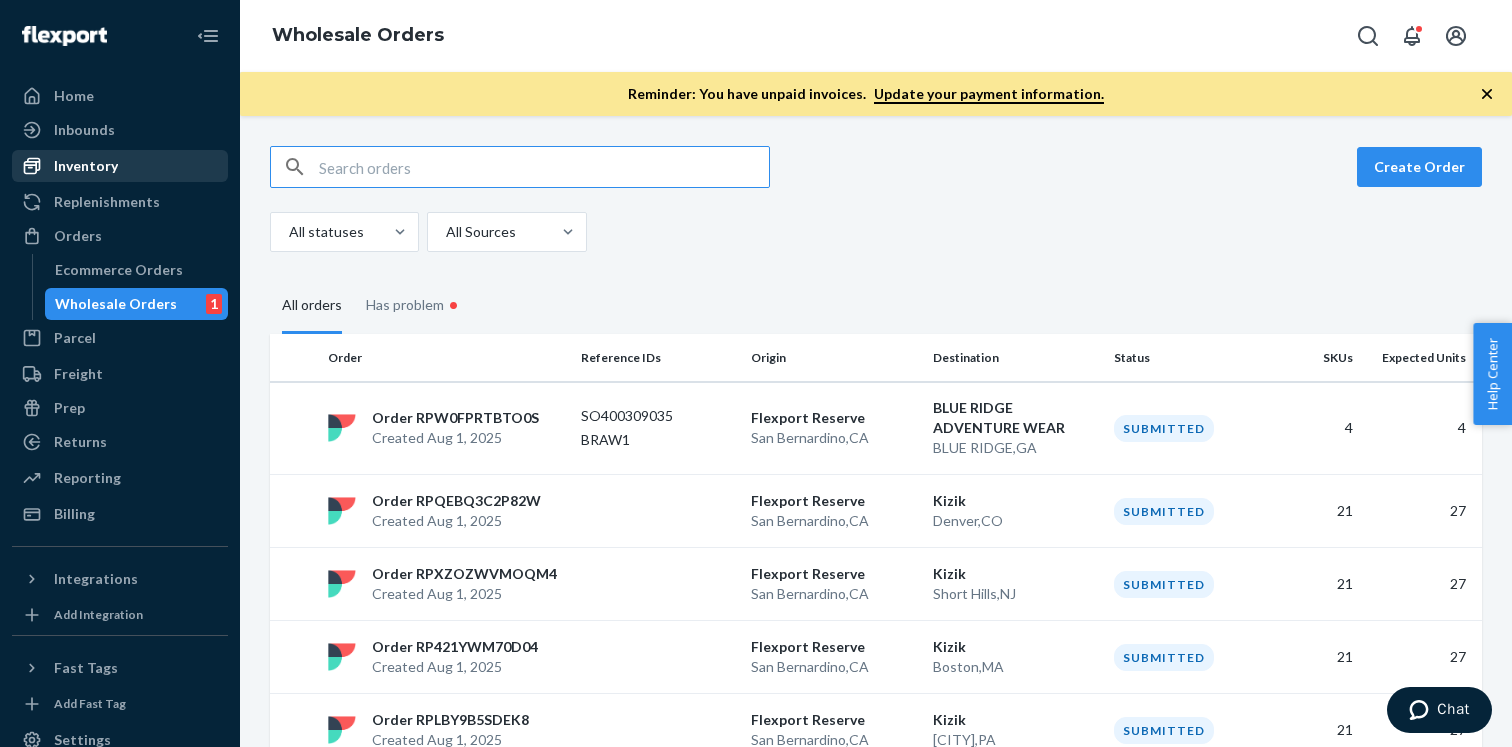 click on "Inventory" at bounding box center (120, 166) 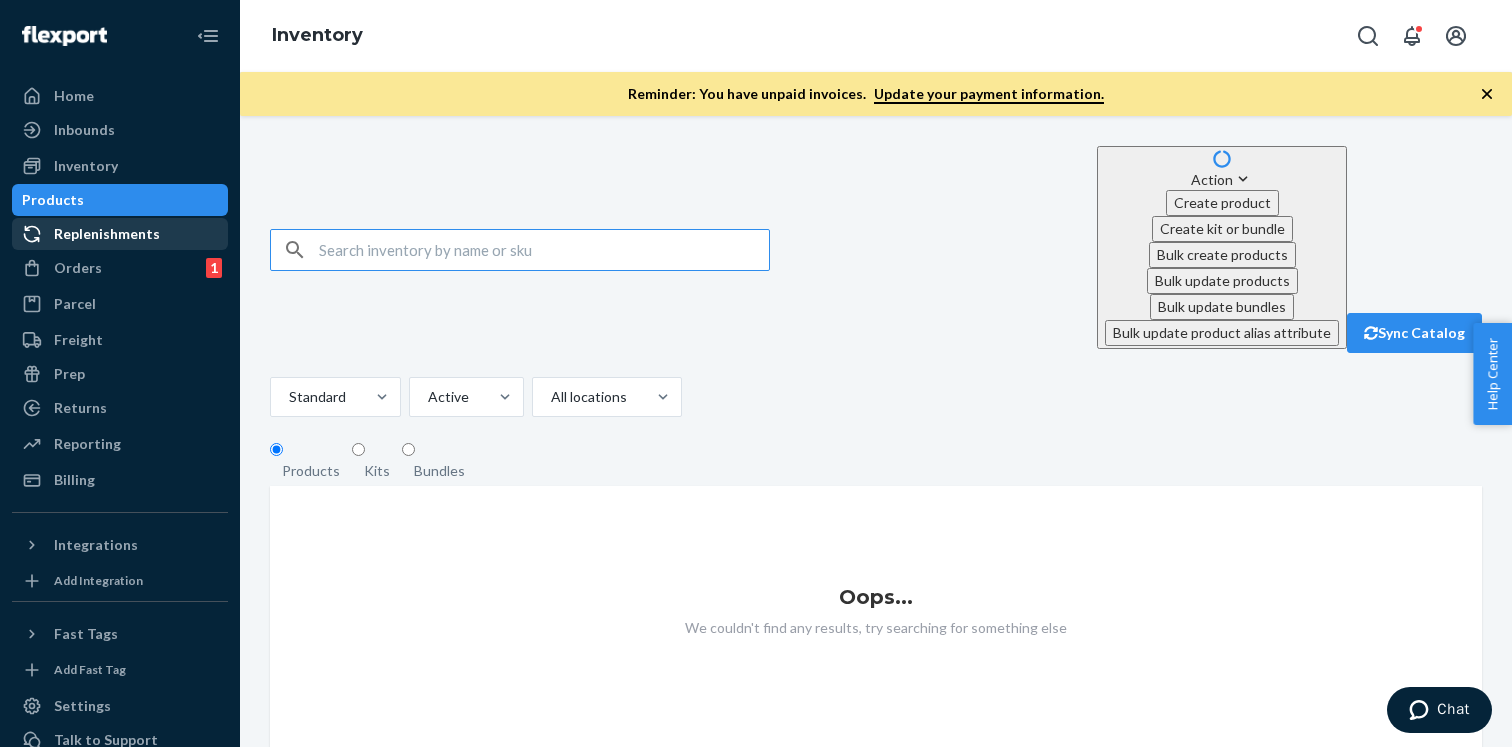 click on "Replenishments" at bounding box center (120, 234) 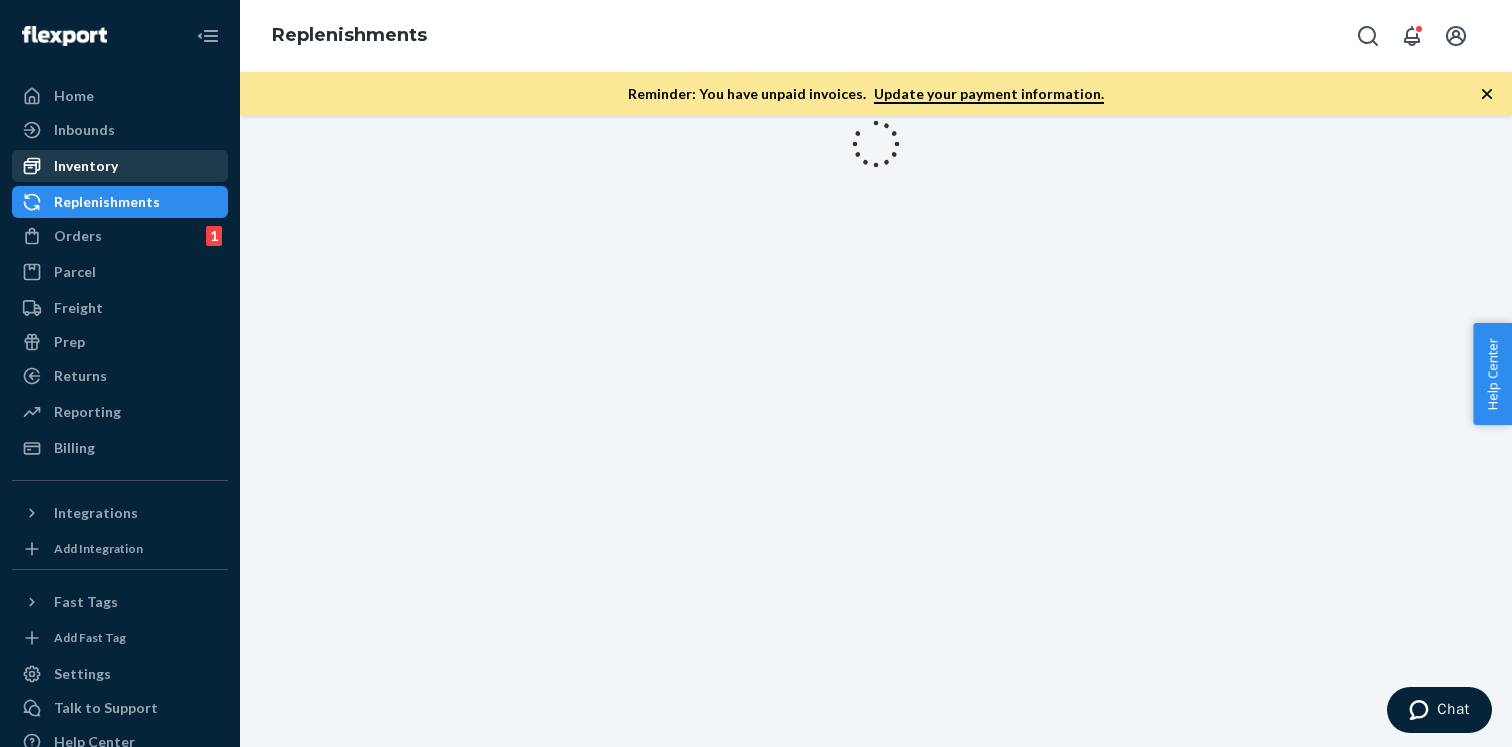 click on "Inventory" at bounding box center (120, 166) 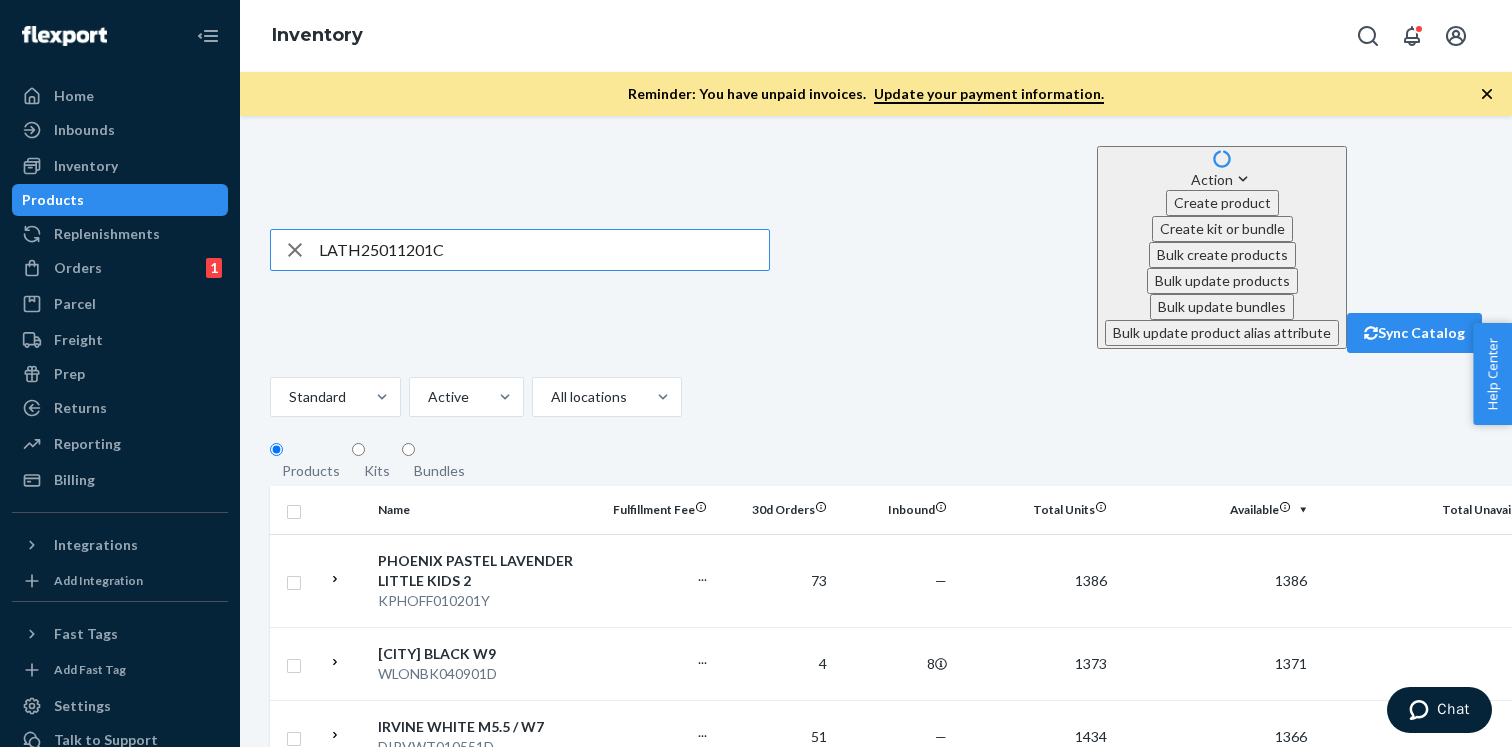 type on "LATH25011201C" 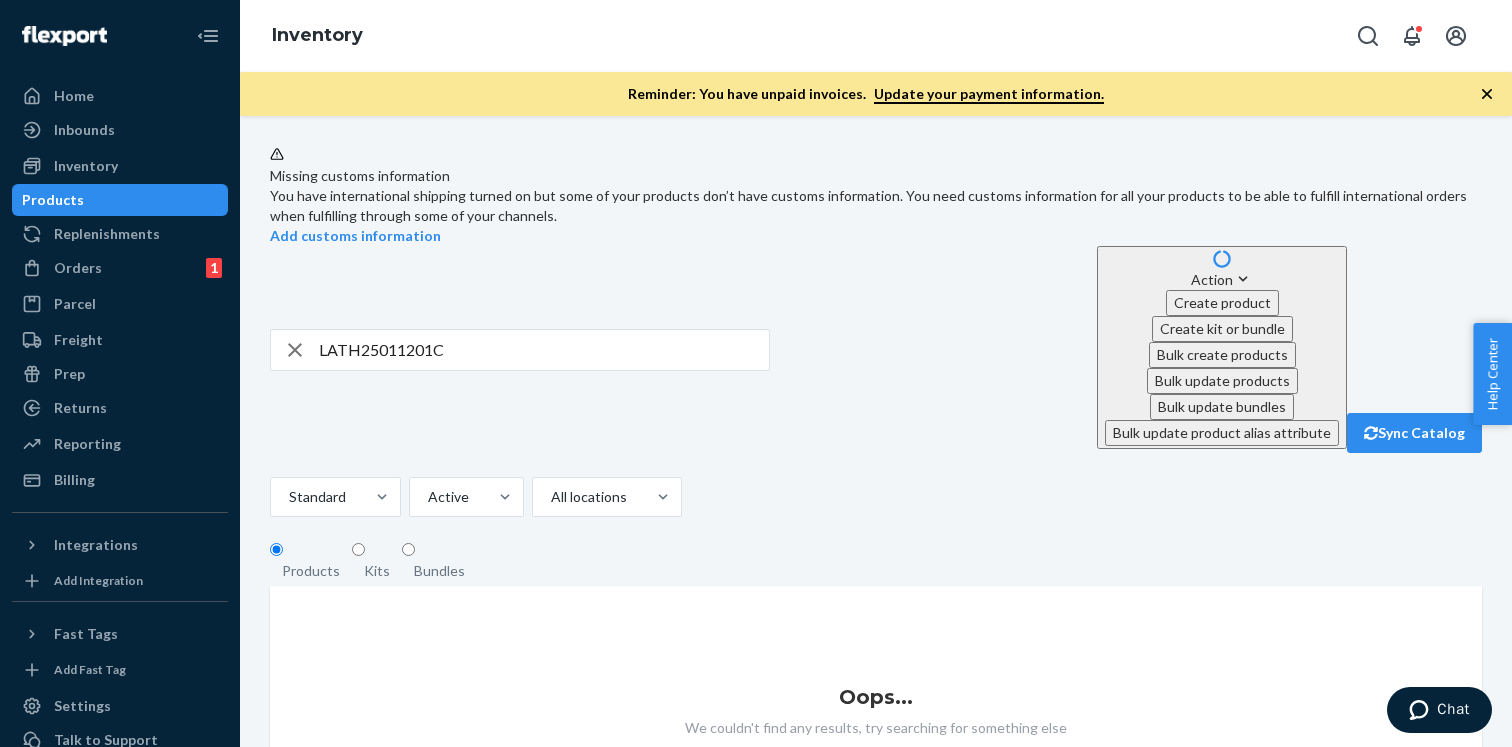 click 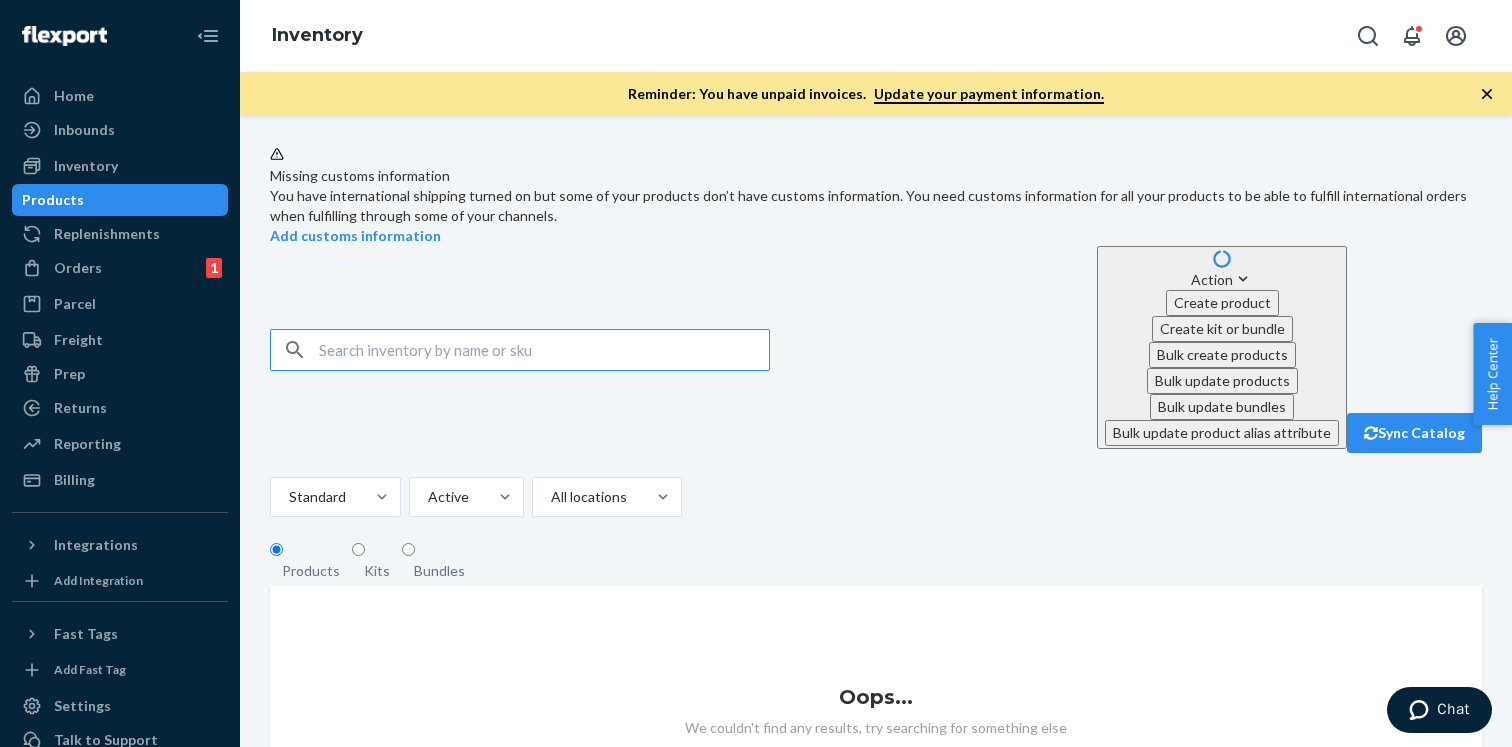 click at bounding box center [544, 350] 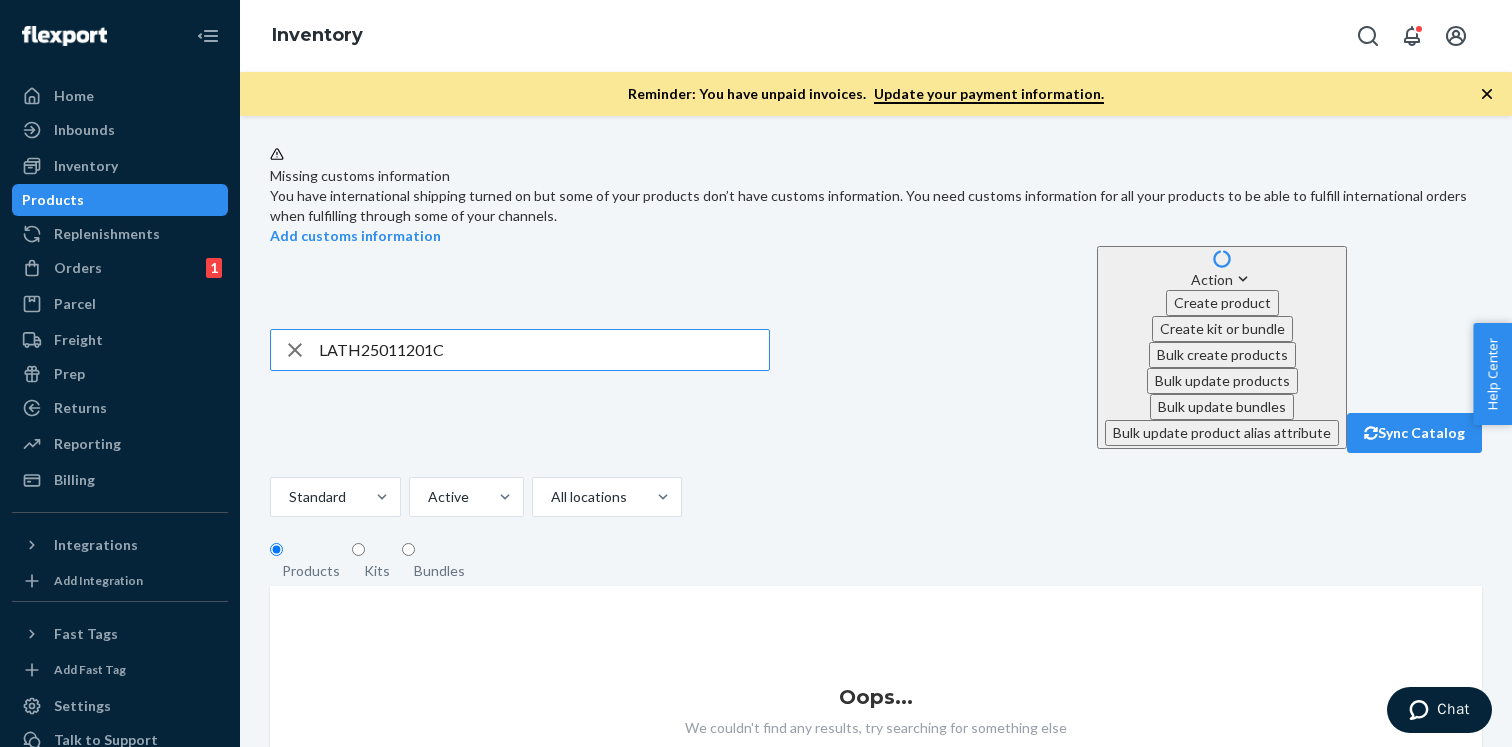 type on "LATH25011201C" 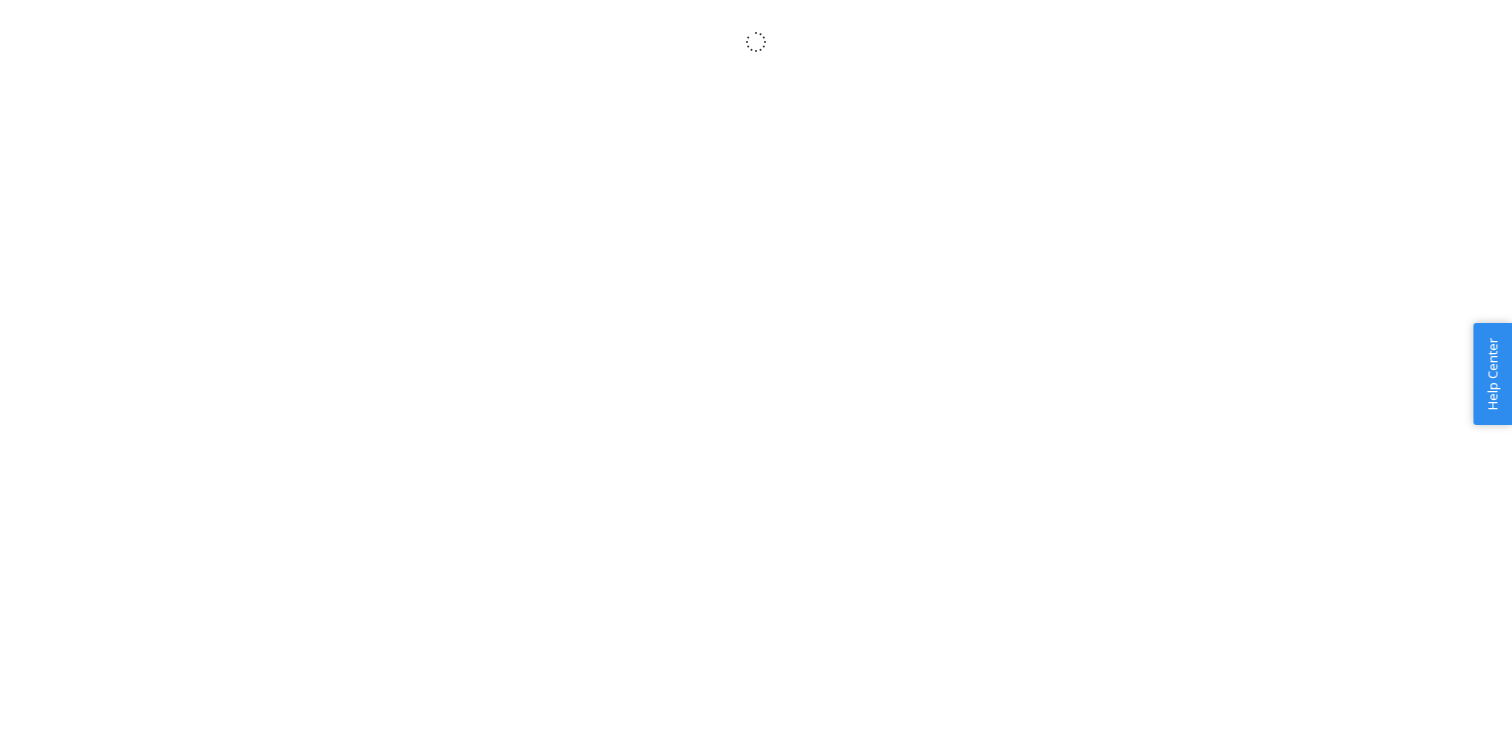 scroll, scrollTop: 0, scrollLeft: 0, axis: both 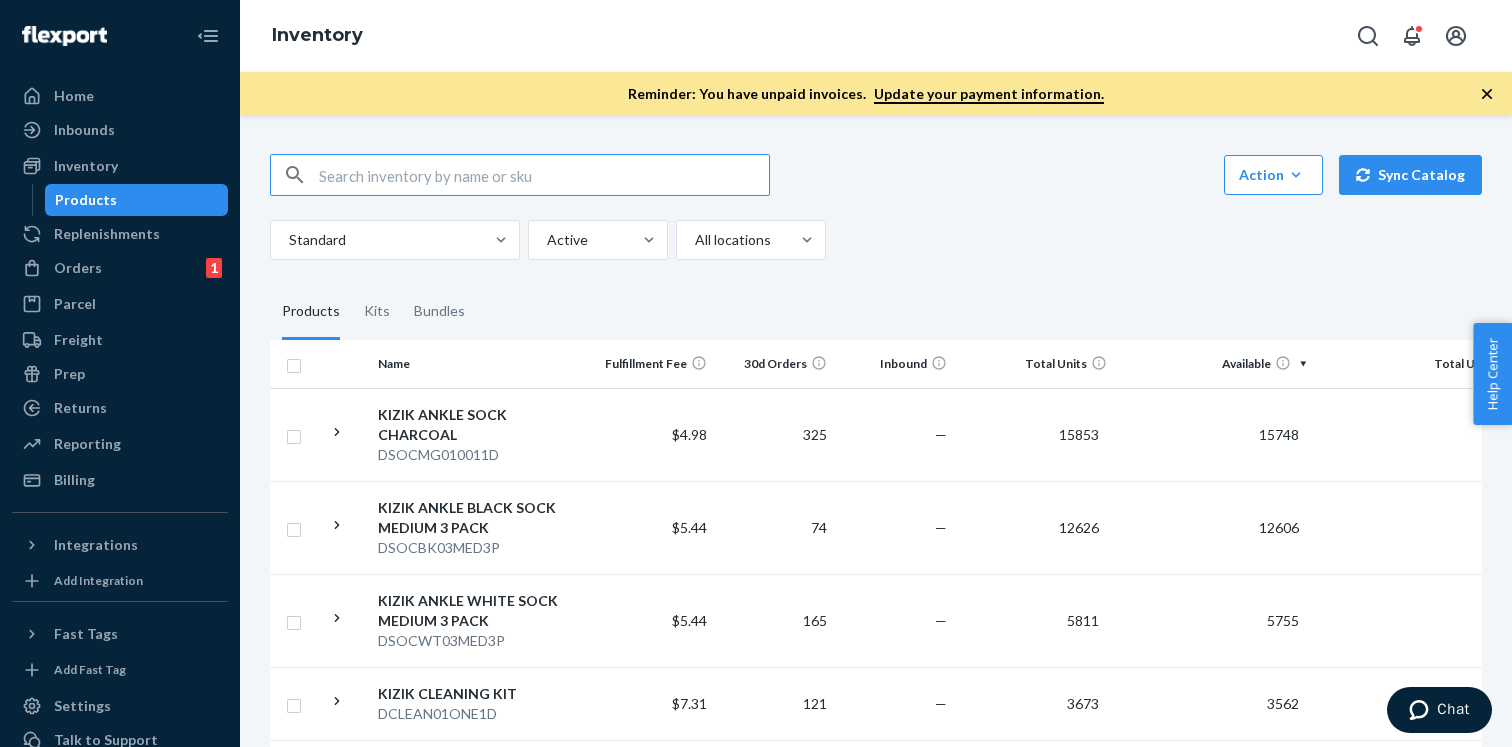 click at bounding box center [544, 175] 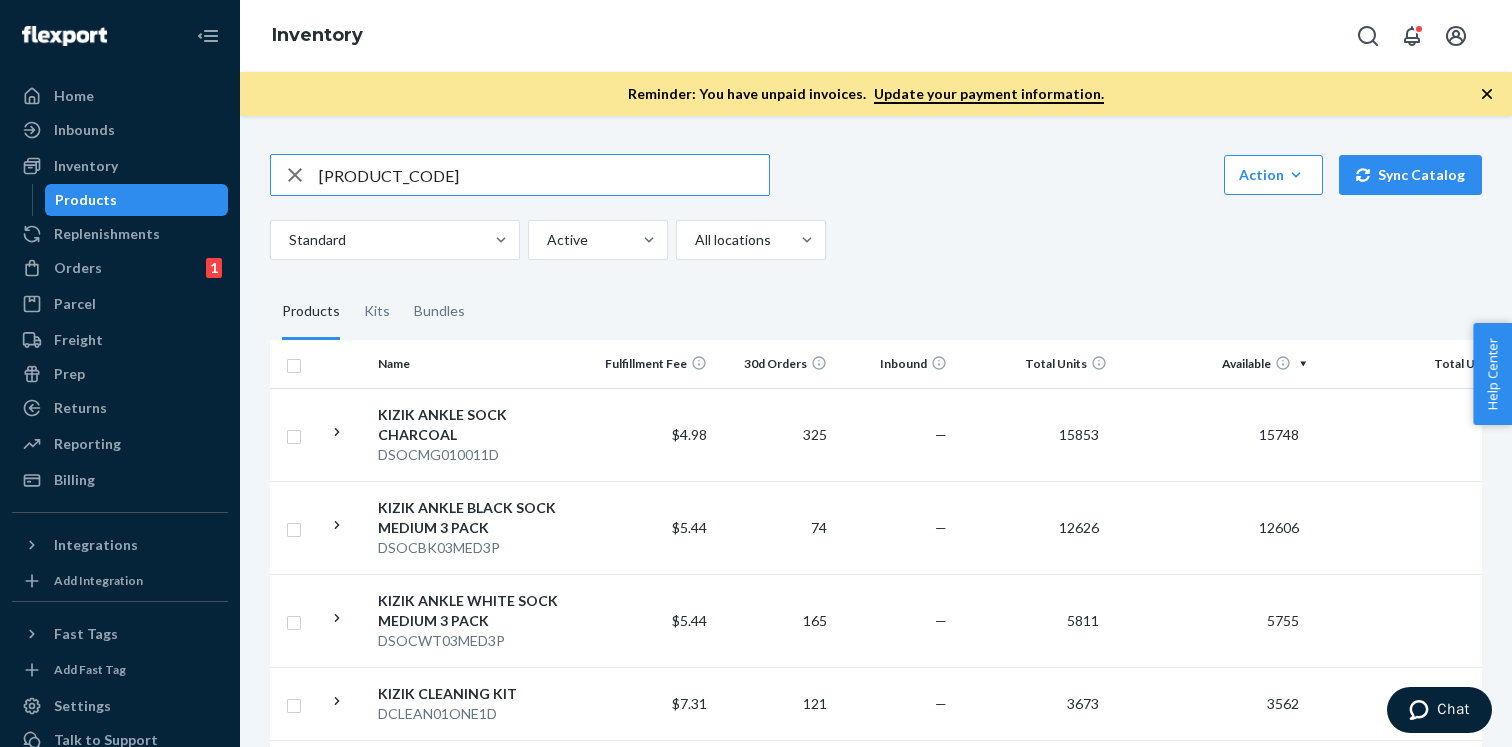 type on "LATH25011201C" 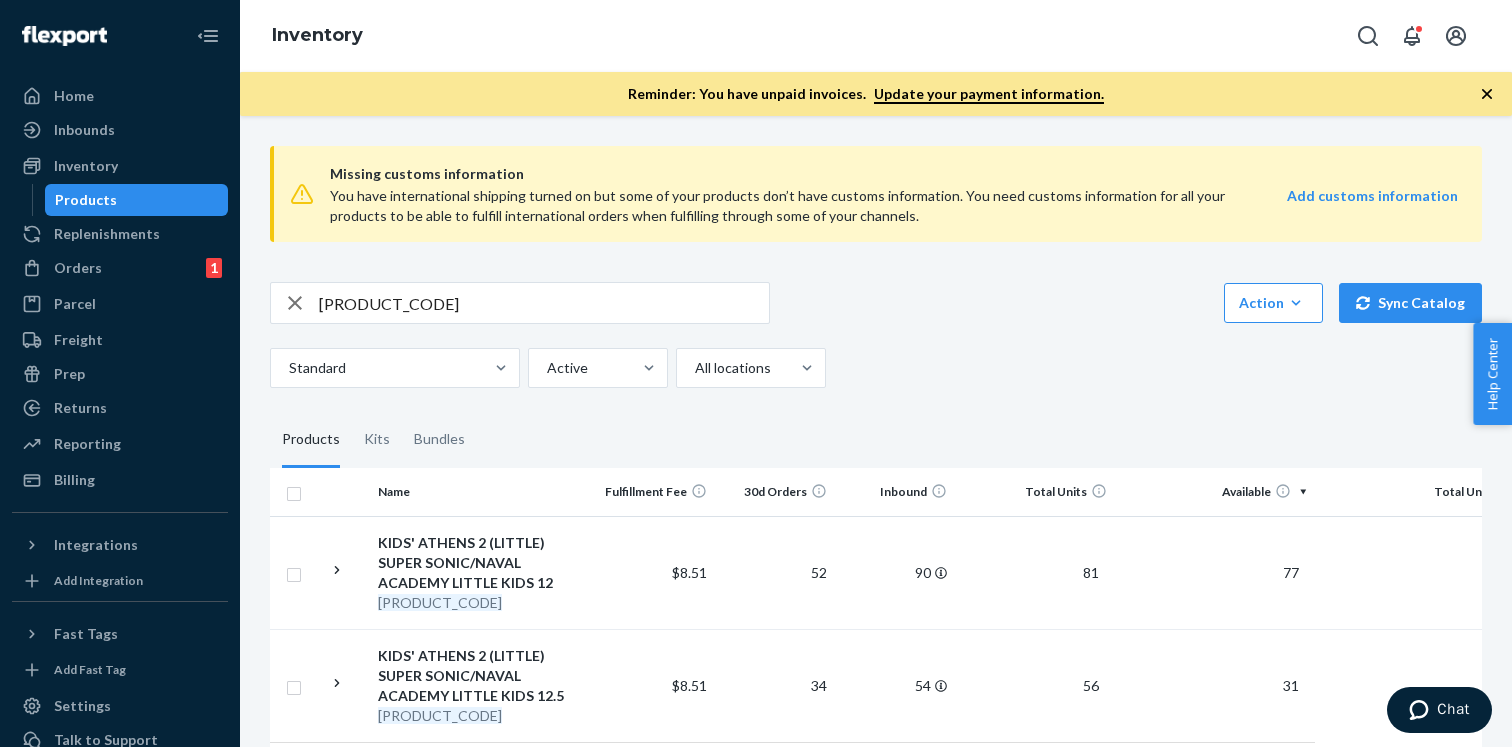 scroll, scrollTop: 103, scrollLeft: 0, axis: vertical 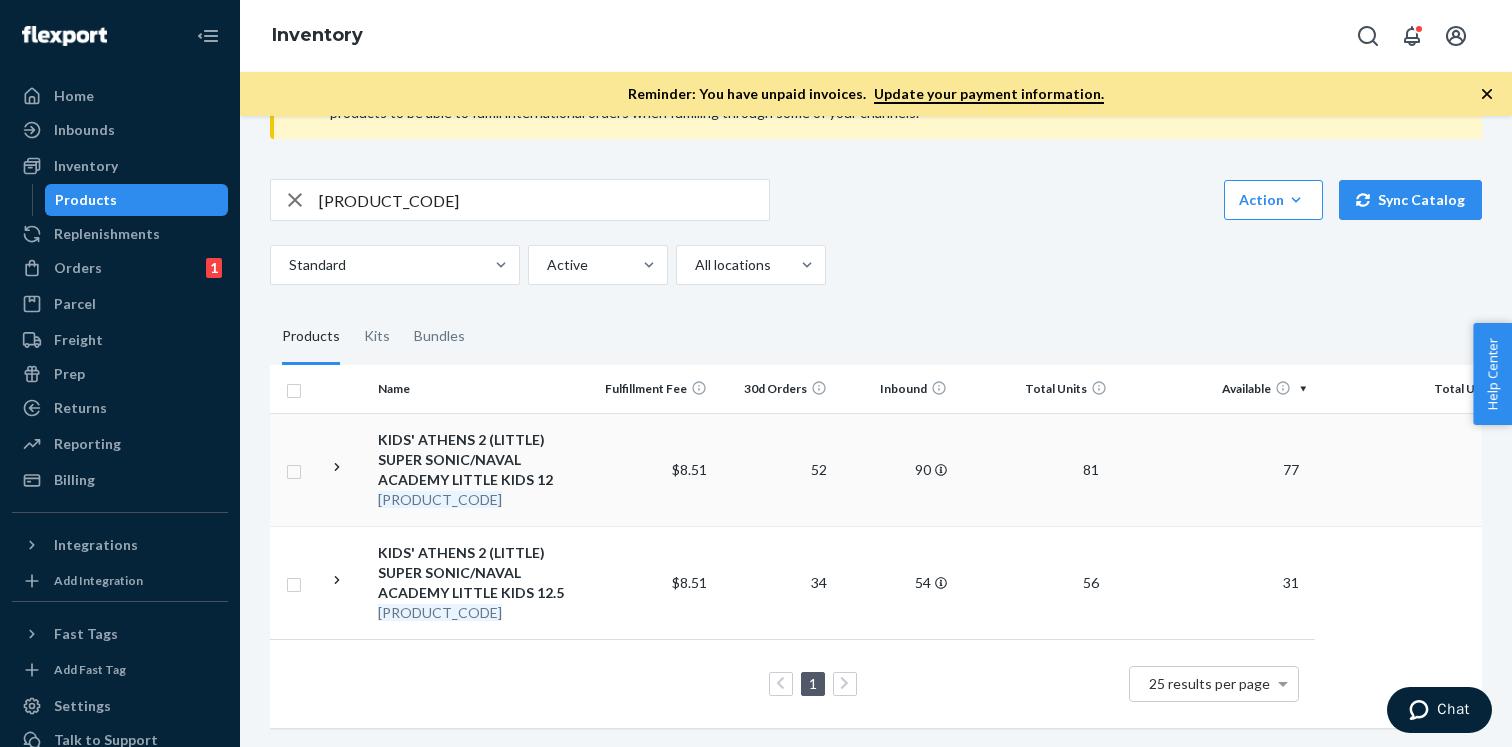 click 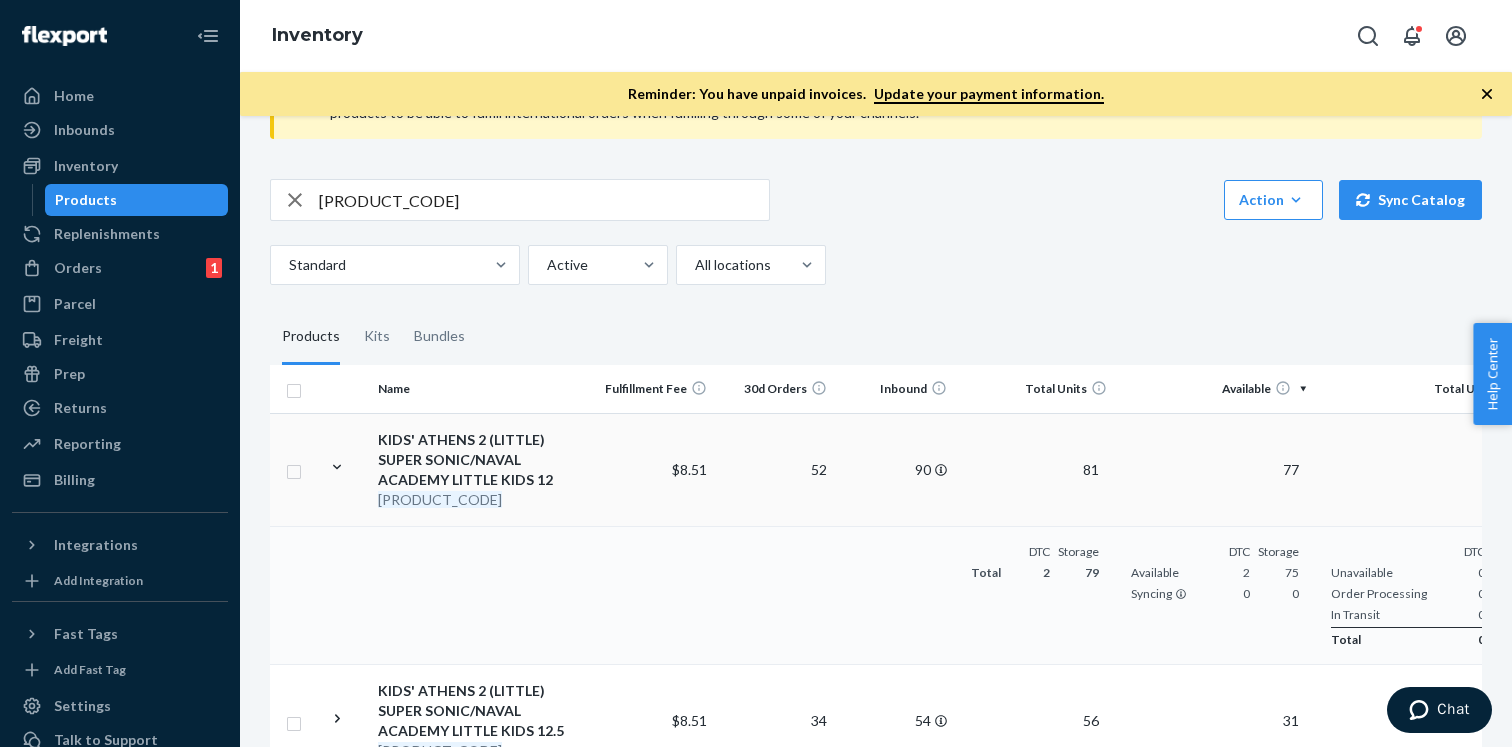 click on "LATH25011201C" at bounding box center (440, 499) 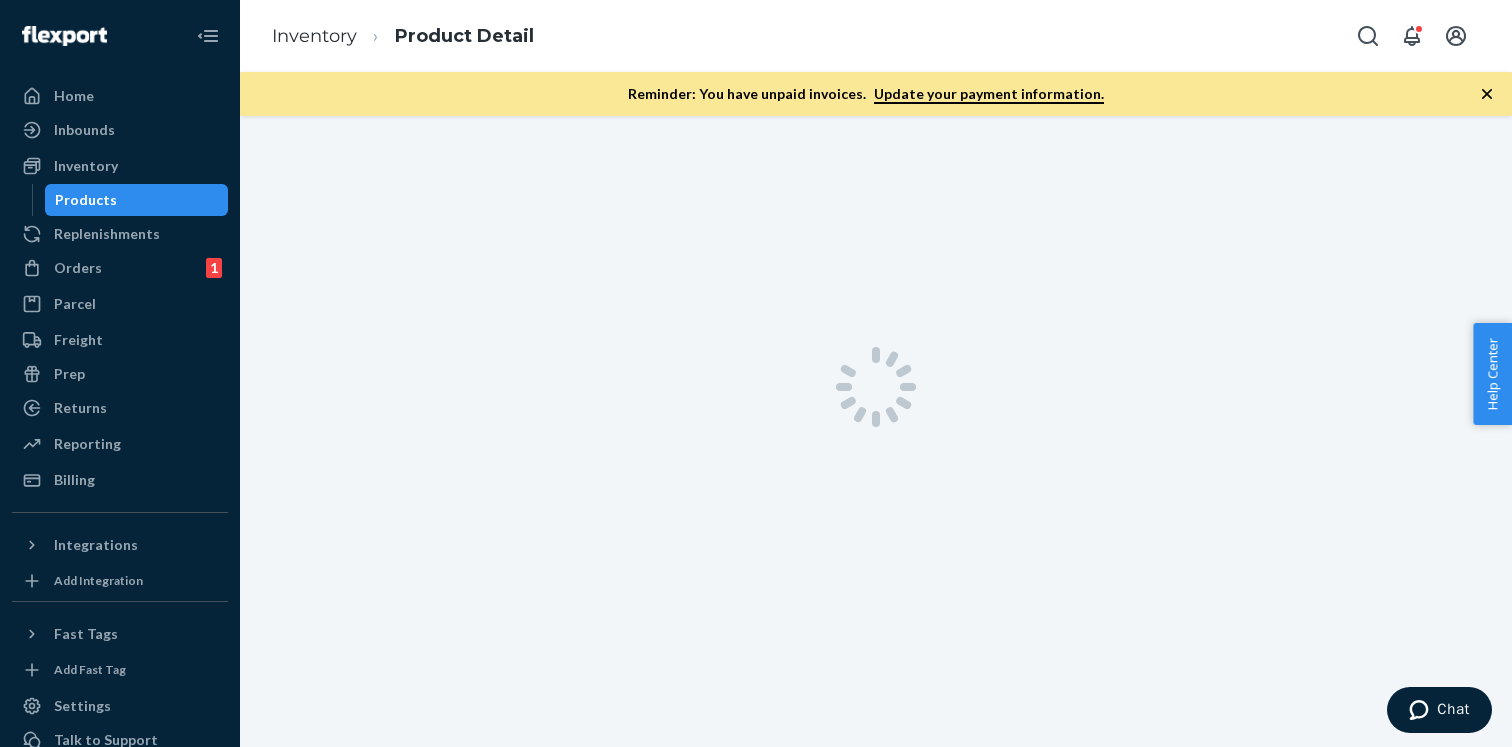 scroll, scrollTop: 0, scrollLeft: 0, axis: both 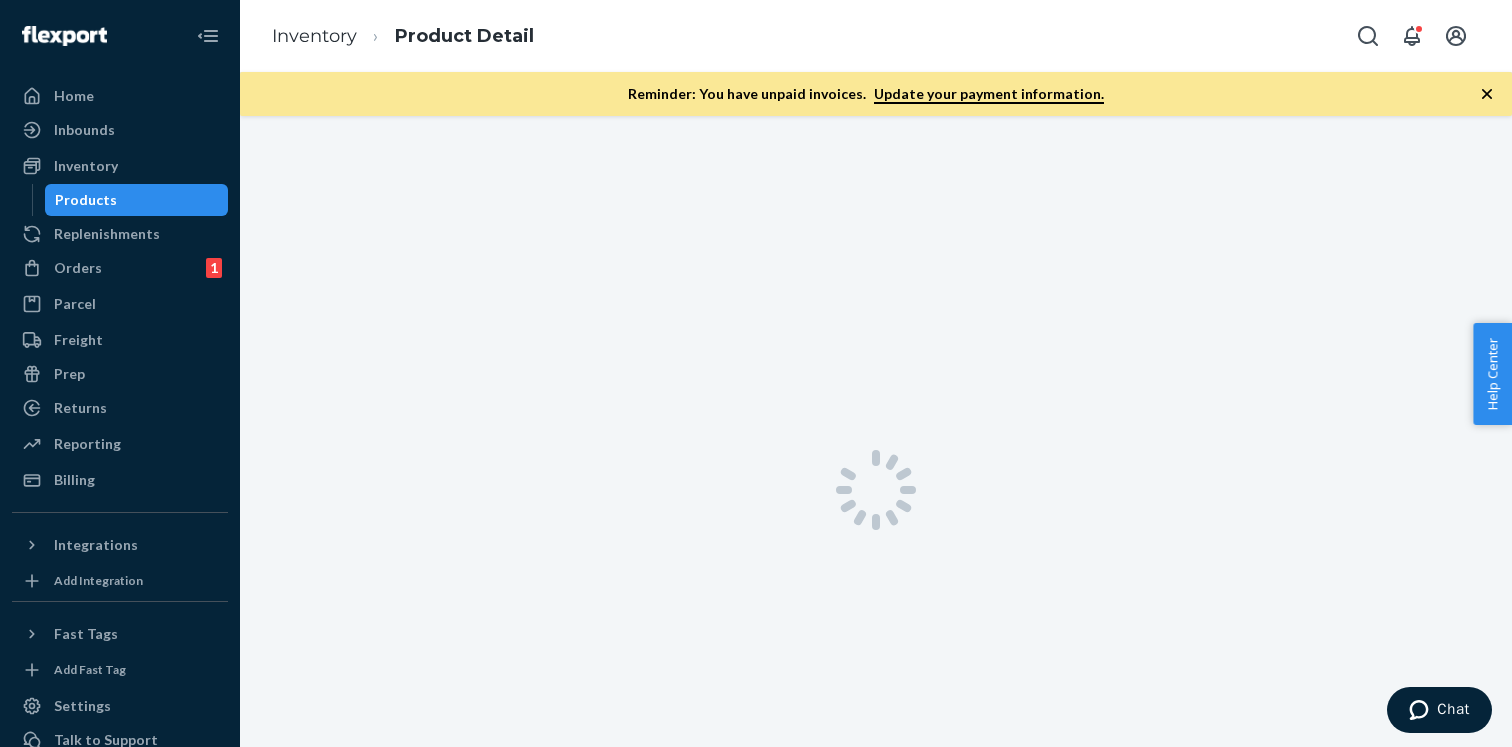 click at bounding box center (876, 489) 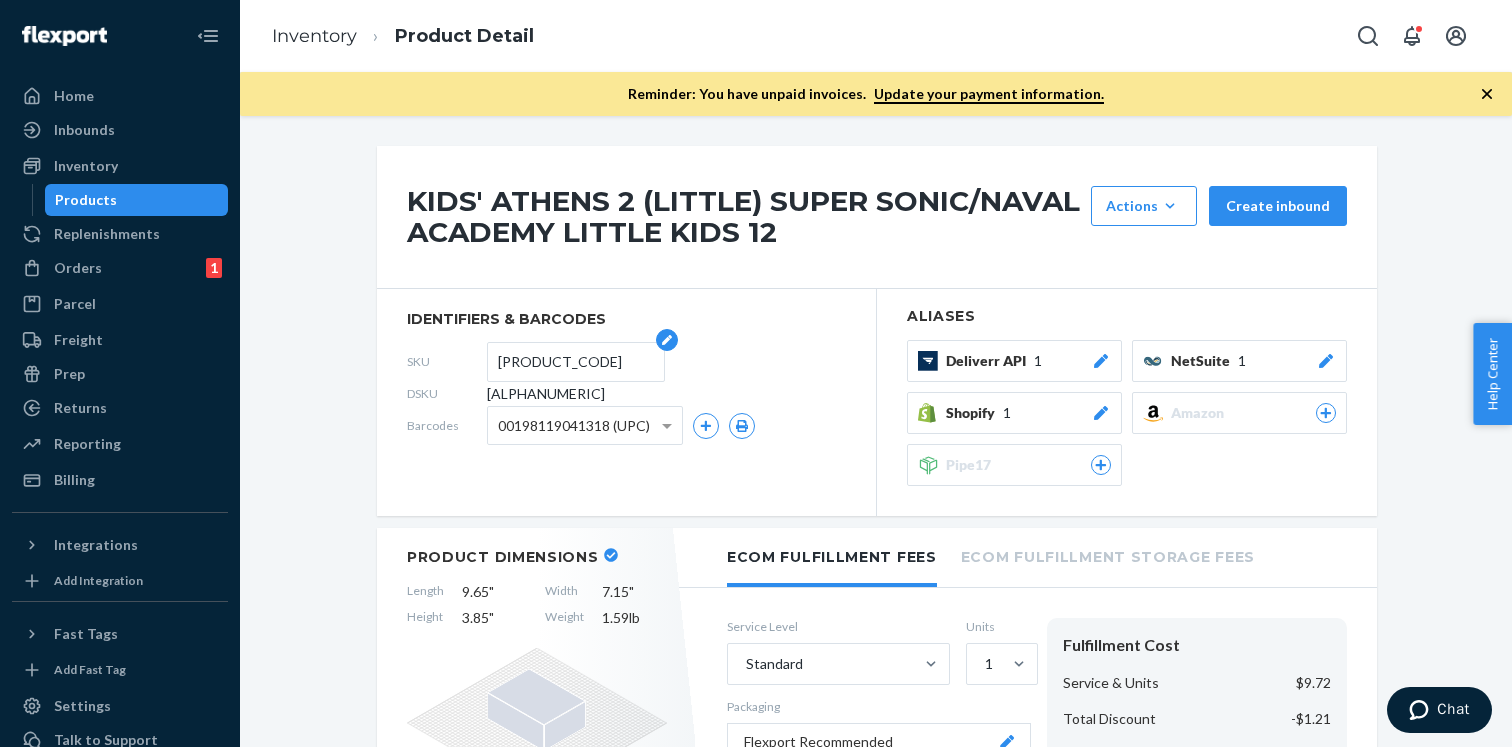click on "LATH25011201C" at bounding box center [576, 362] 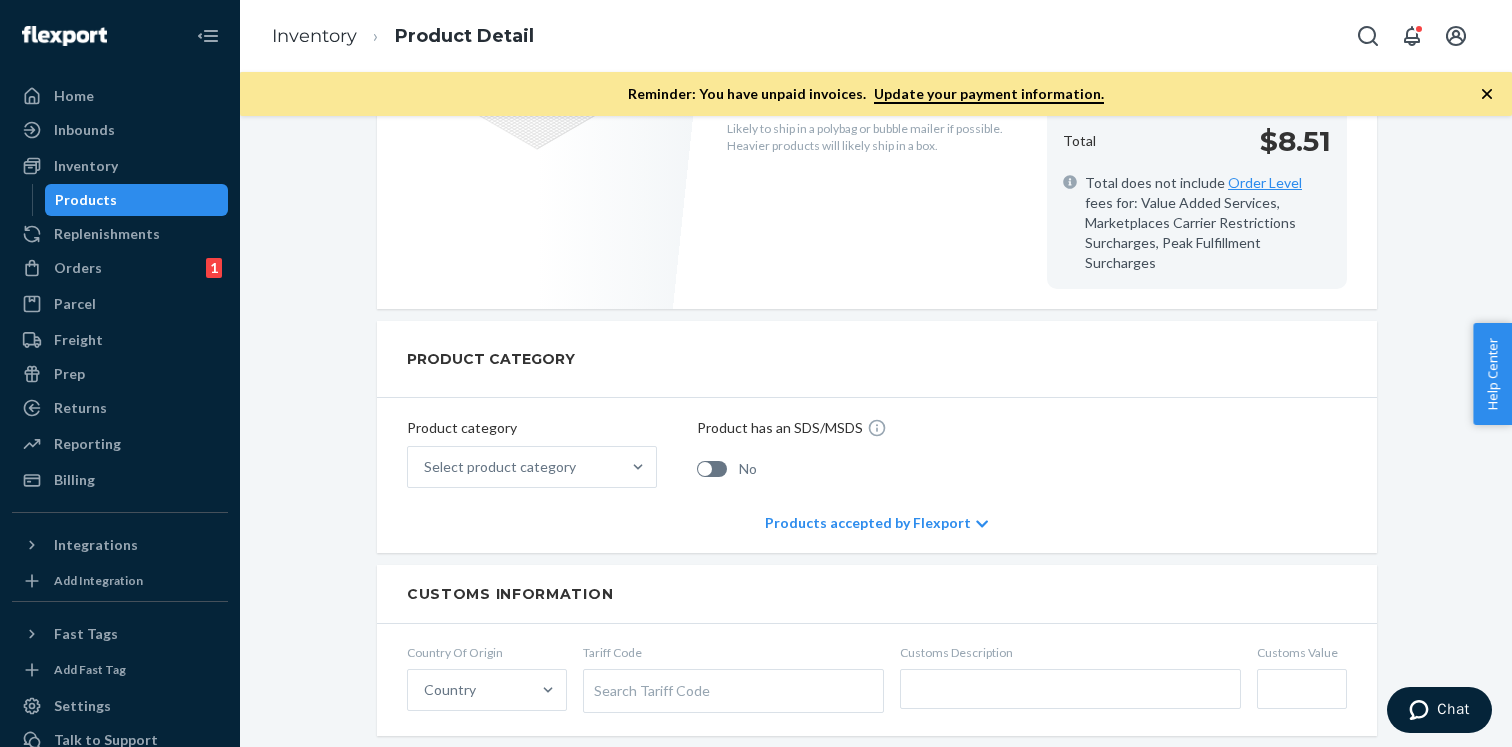 scroll, scrollTop: 0, scrollLeft: 0, axis: both 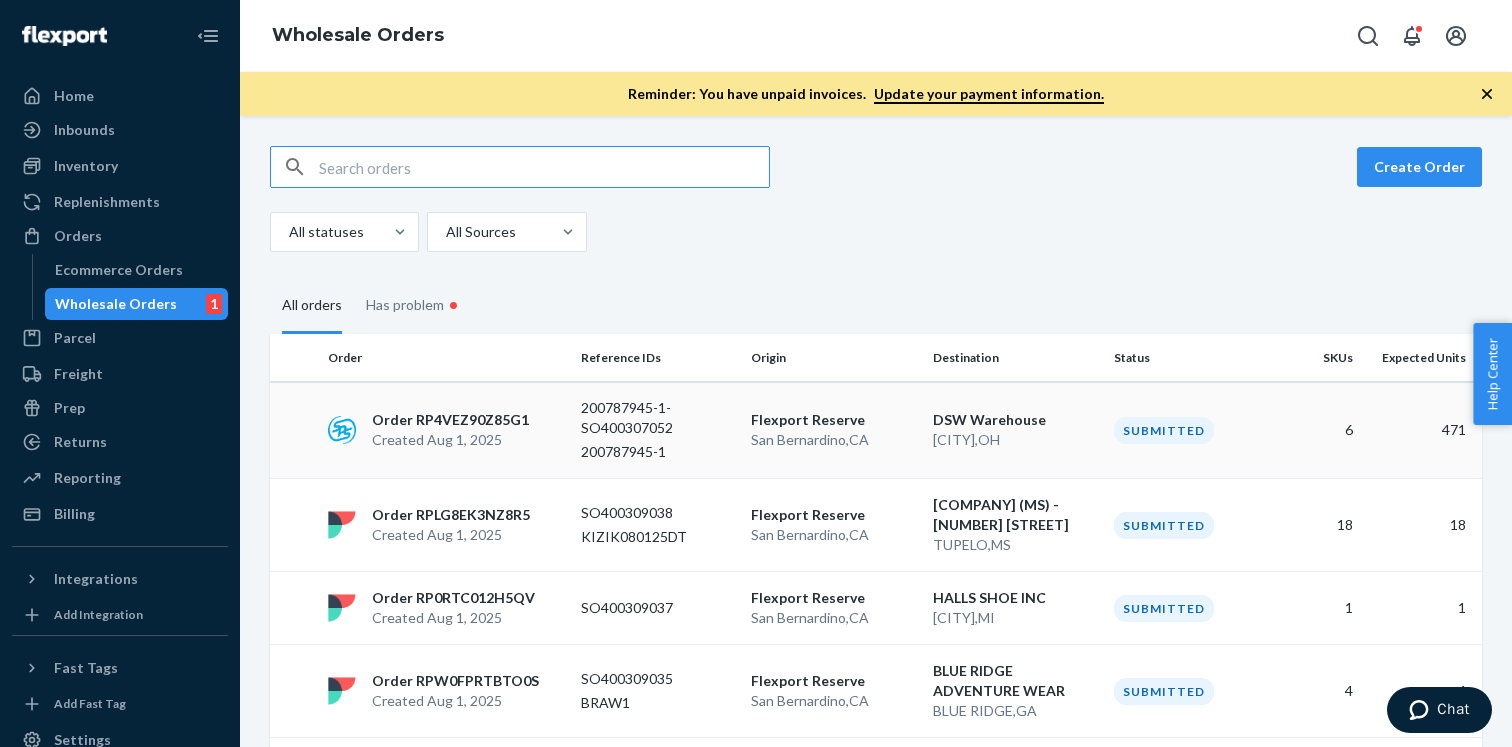 click on "Order [ORDER_ID] Created [DATE]" at bounding box center [446, 430] 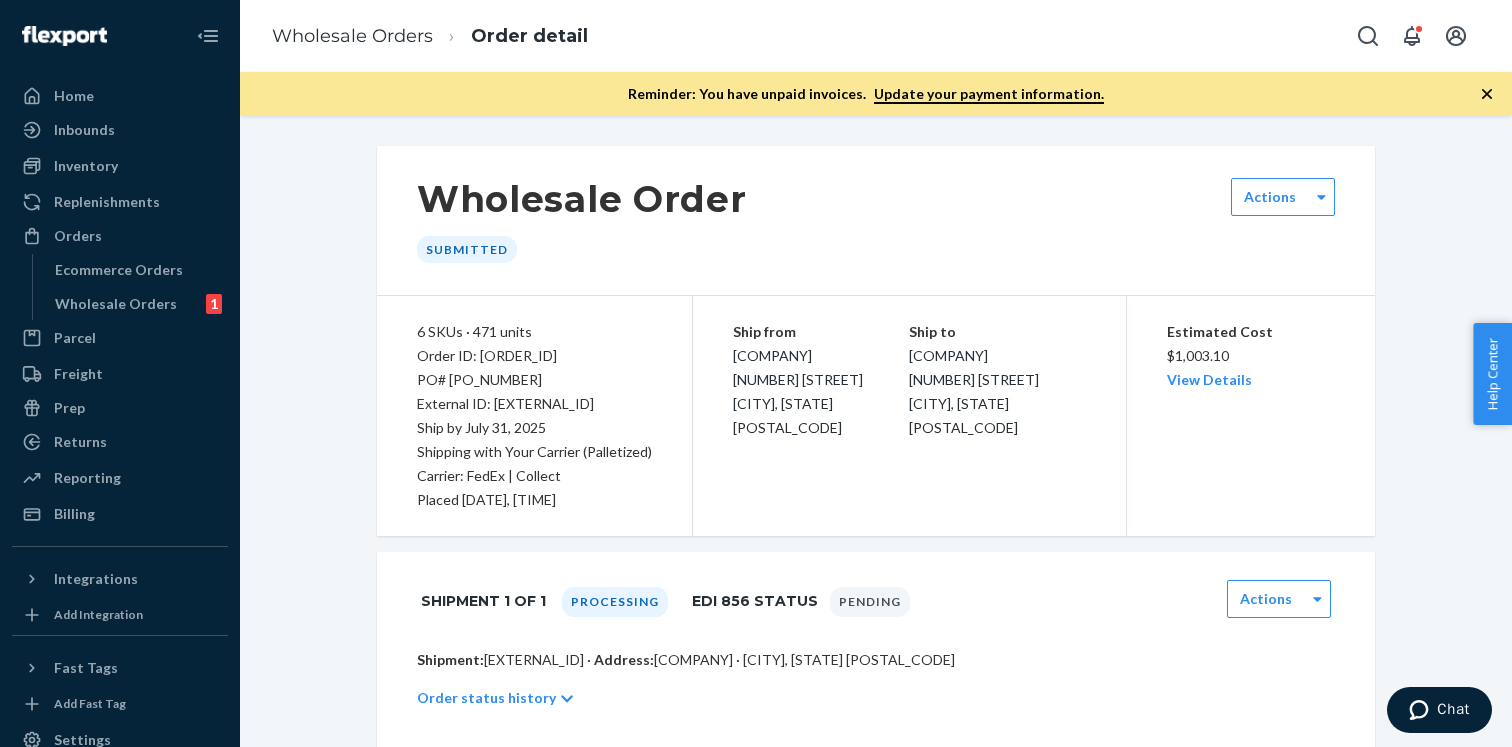 click on "Shipment:   [EXTERNAL_ID] ·     Address:   [COMPANY] · [CITY], [STATE] [POSTAL_CODE]" at bounding box center [876, 660] 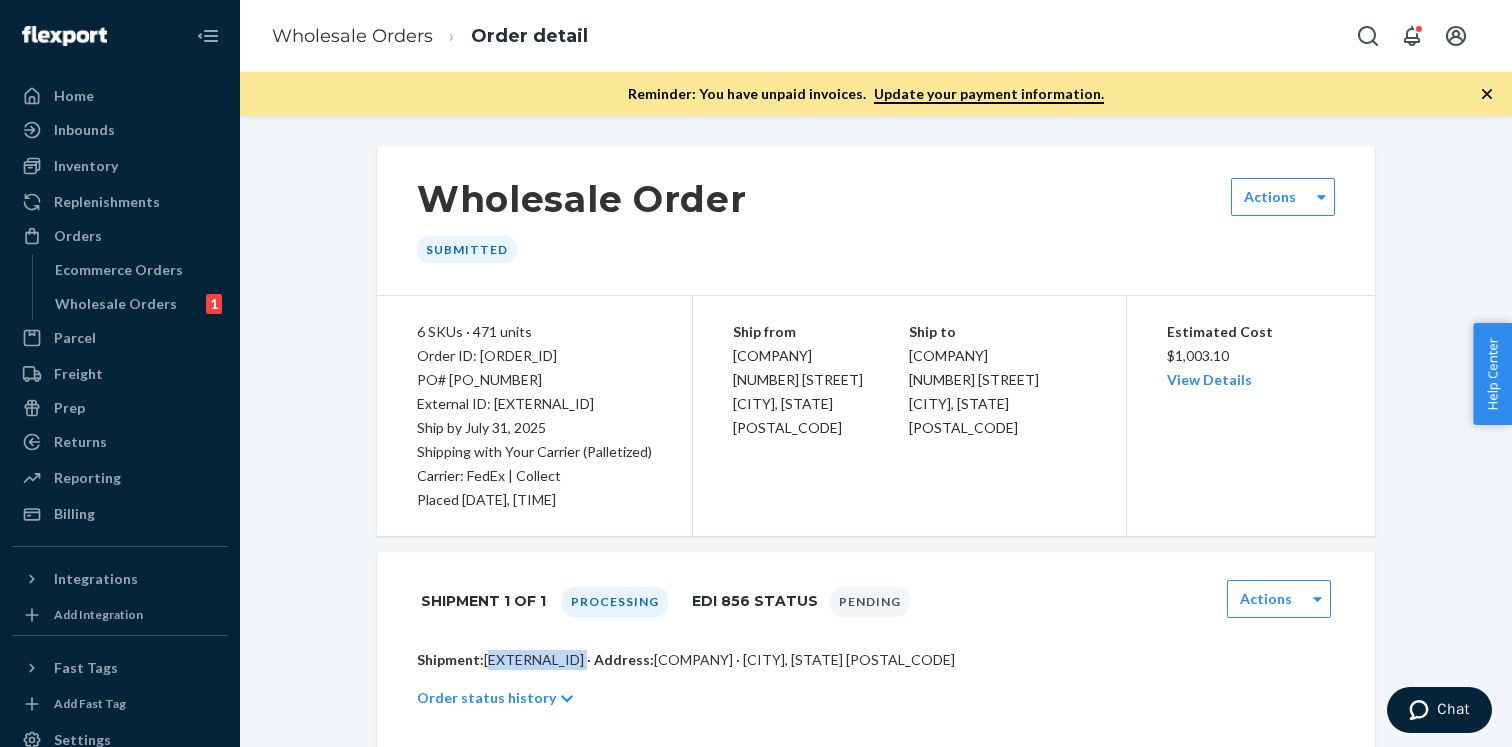 click on "Shipment:   [EXTERNAL_ID] ·     Address:   [COMPANY] · [CITY], [STATE] [POSTAL_CODE]" at bounding box center (876, 660) 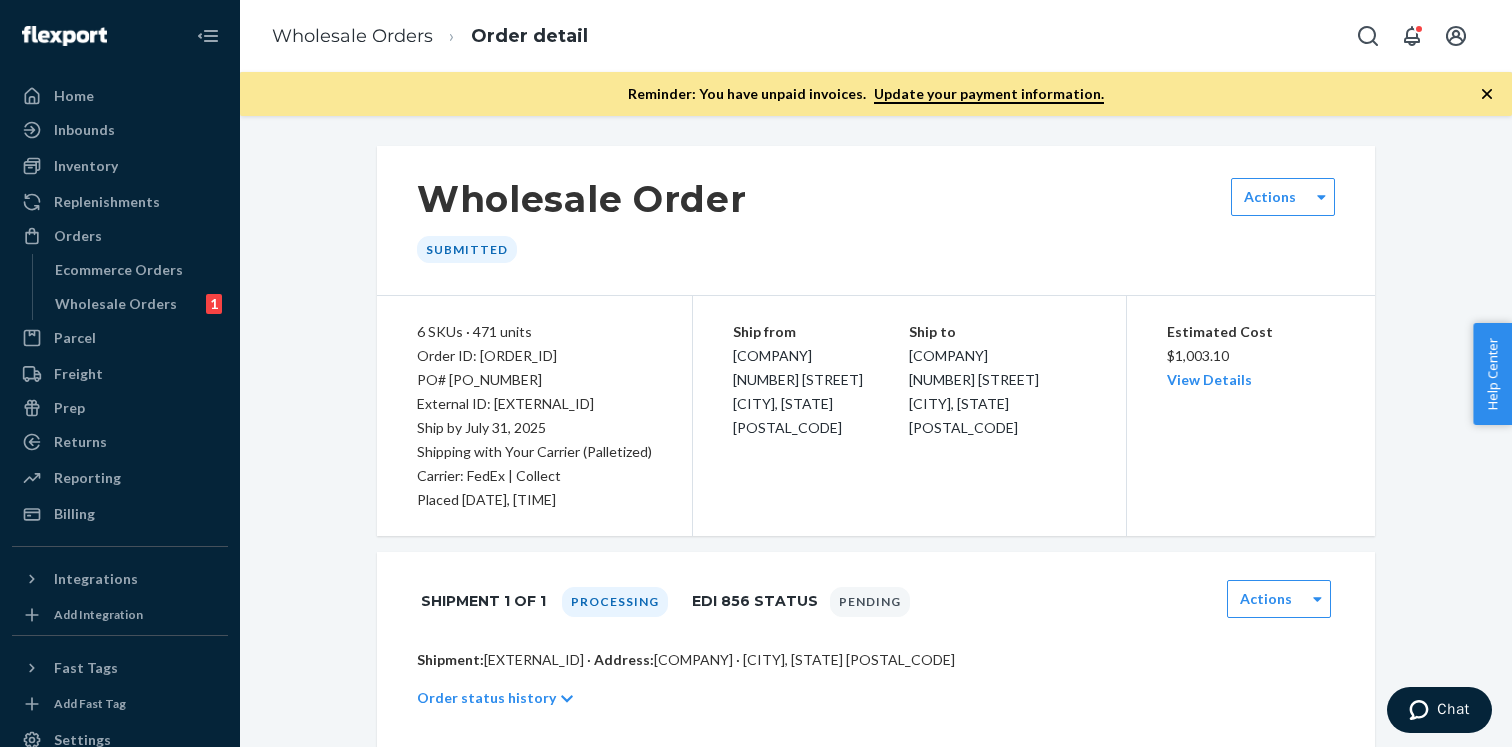 click on "Order ID: [ORDER_ID]" at bounding box center (534, 356) 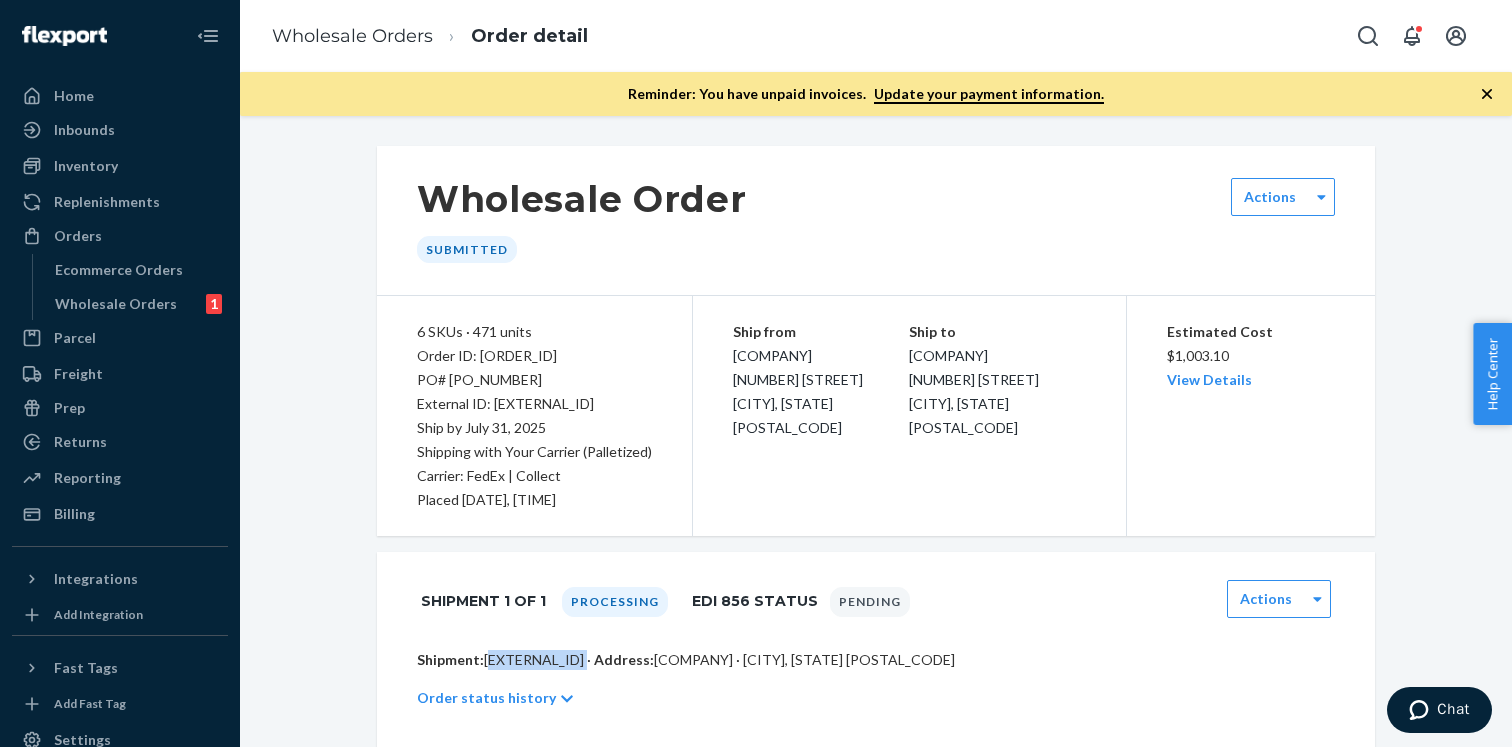 click on "Shipment:   [EXTERNAL_ID] ·     Address:   [COMPANY] · [CITY], [STATE] [POSTAL_CODE]" at bounding box center [876, 660] 